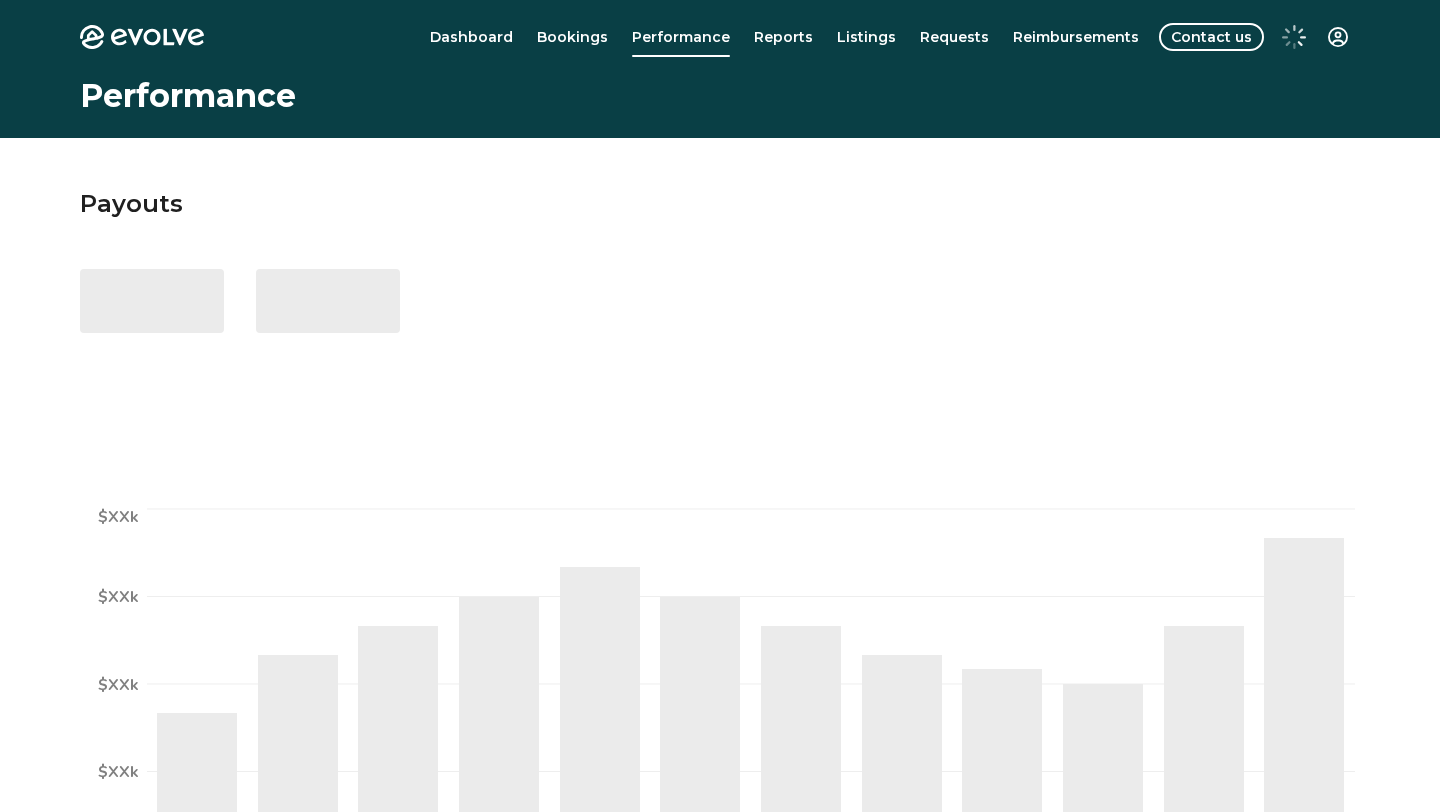 scroll, scrollTop: 0, scrollLeft: 0, axis: both 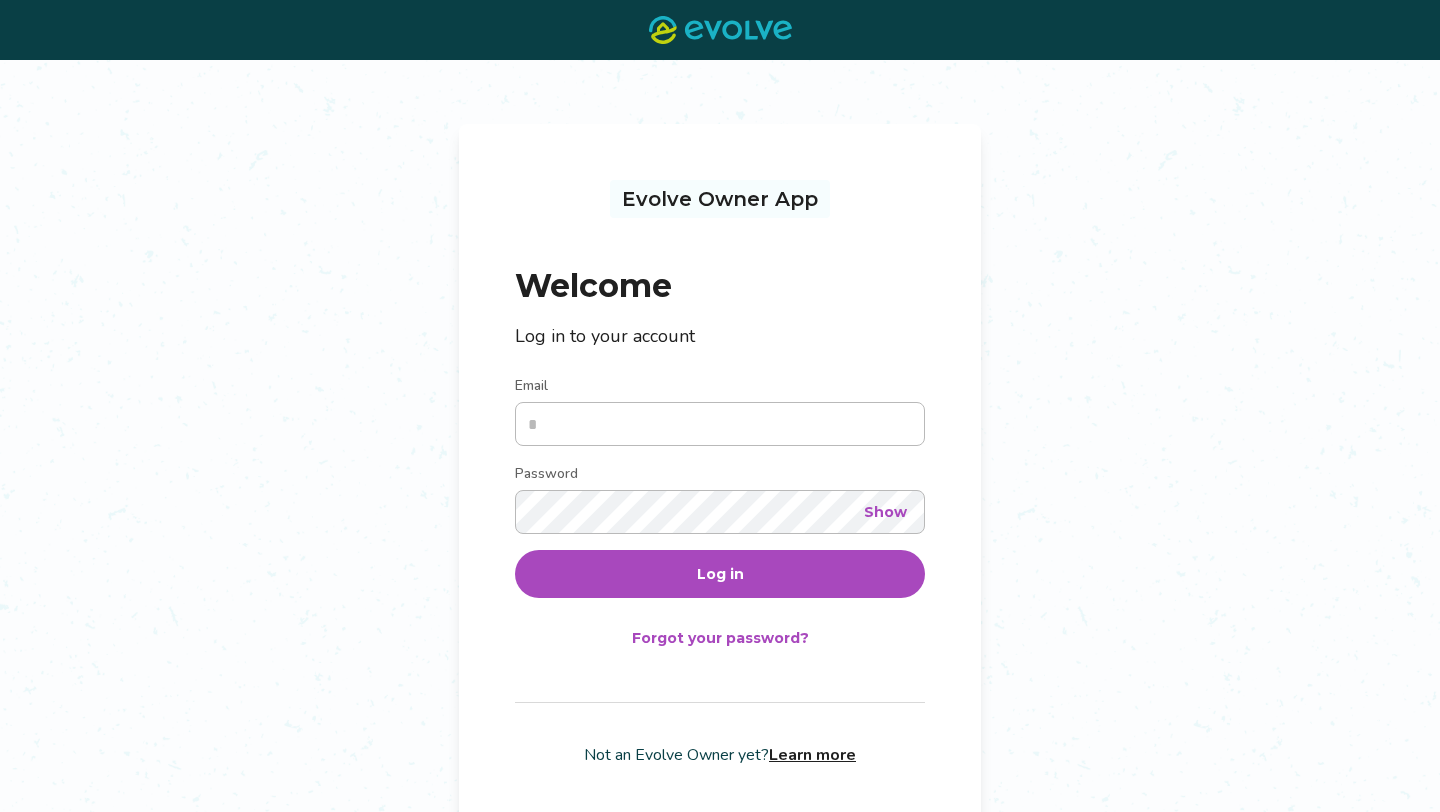 type on "**********" 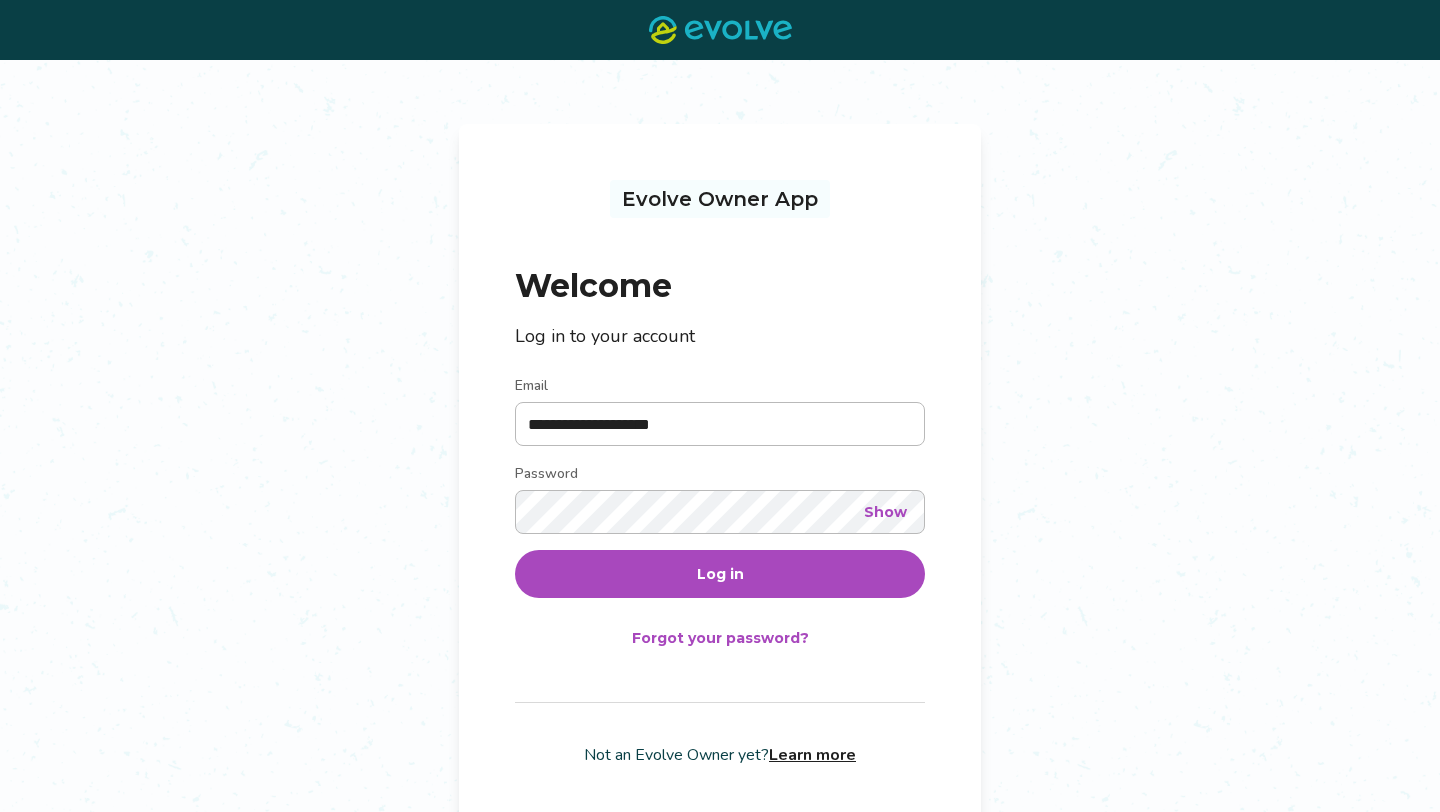 click on "Log in" at bounding box center (720, 574) 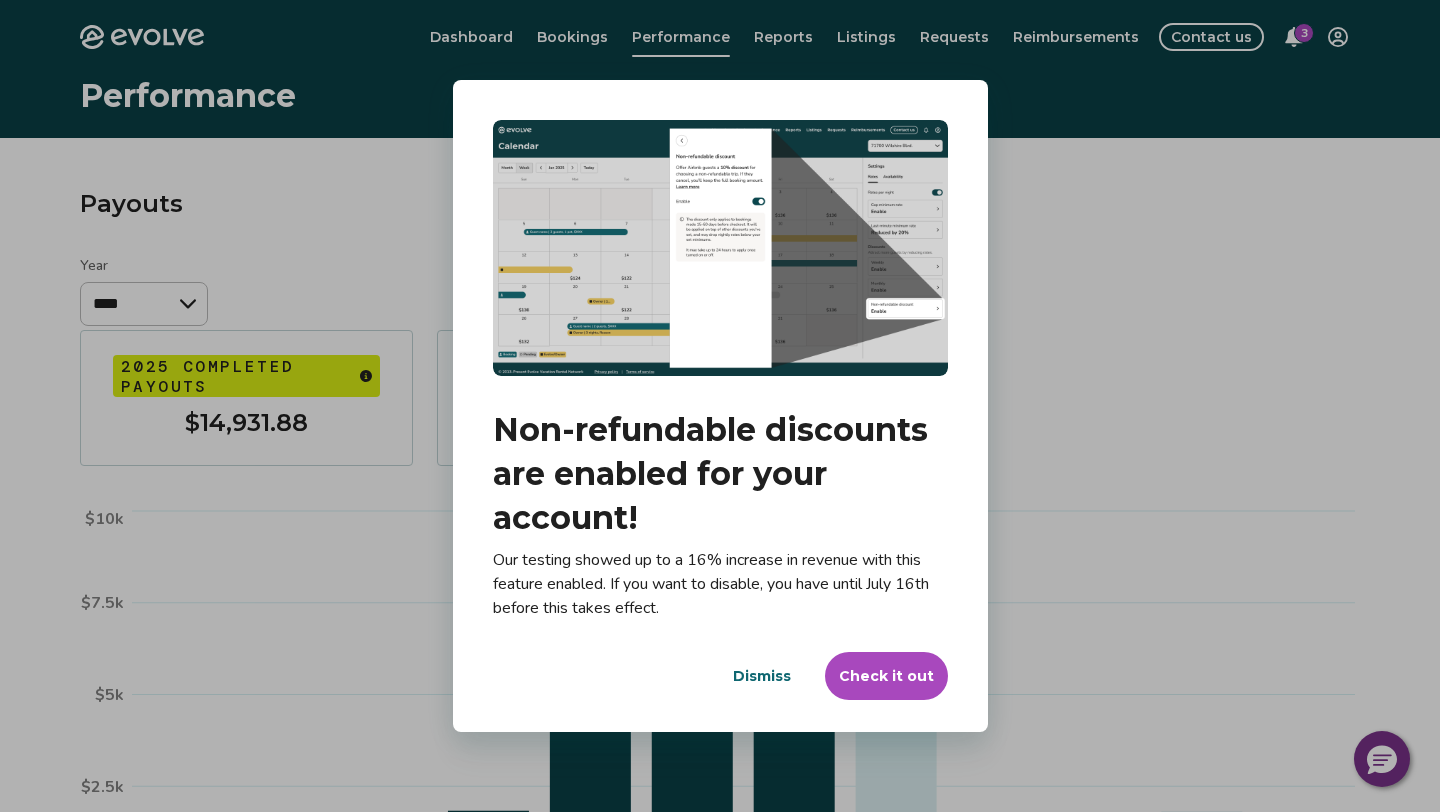 click on "Dialog Non-refundable discounts are enabled for your account! Our testing showed up to a 16% increase in revenue with this feature enabled. If you want to disable, you have until July 16th before this takes effect. Dismiss Check it out" at bounding box center [720, 406] 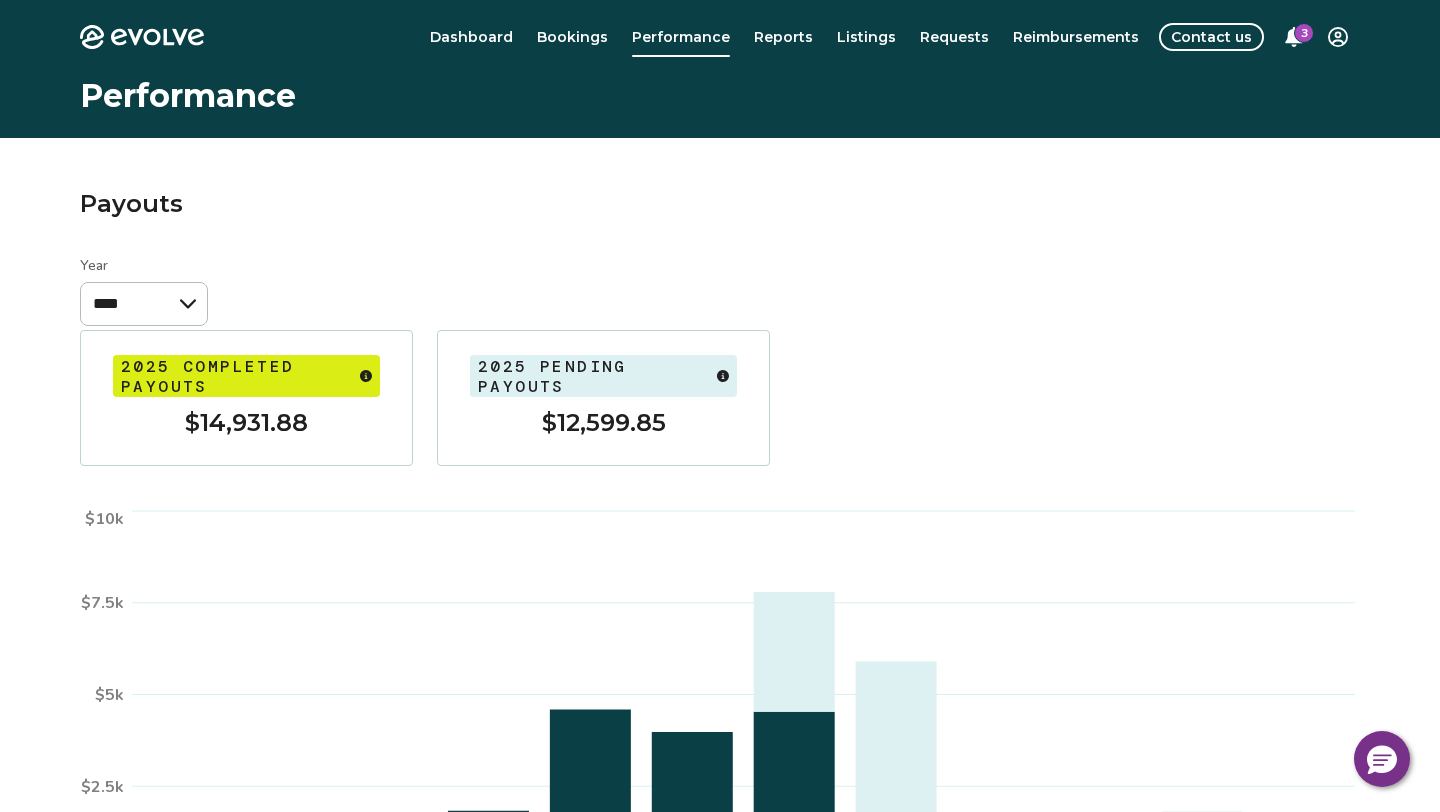 click on "Contact us" at bounding box center (1211, 37) 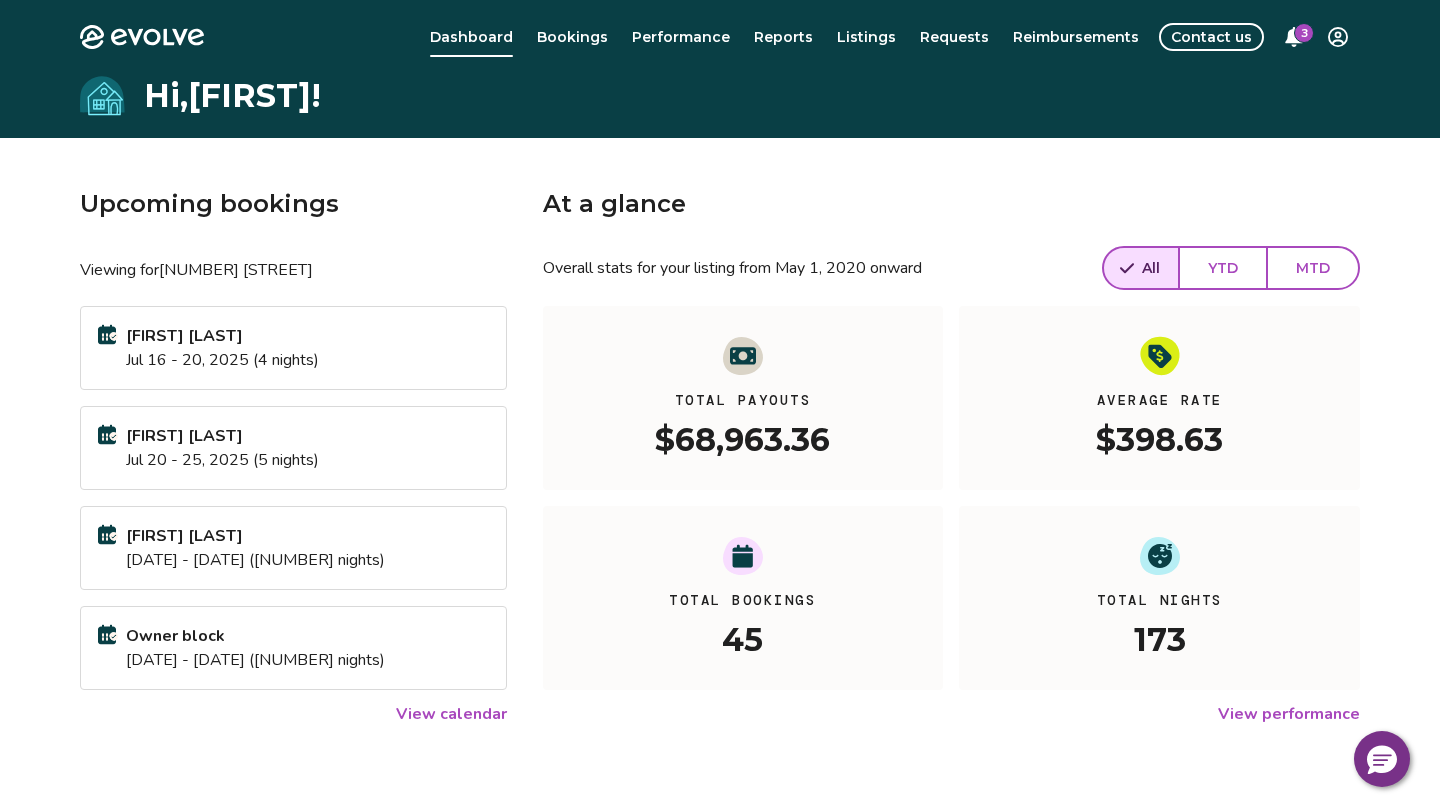 click on "Evolve Dashboard Bookings Performance Reports Listings Requests Reimbursements Contact us 3 Hi,  Jimmy ! Upcoming bookings Viewing for  1794 Co Rd 803 John Palmer Jul 16 - 20, 2025 (4 nights) Chris Mucha Jul 20 - 25, 2025 (5 nights) Stacy Barnett Jul 31 - 06, 2025 (6 nights) Owner block Aug 06 - 10, 2025 (4 nights) View calendar At a glance Overall stats for your listing from May 1, 2020 onward All YTD MTD Total Payouts $68,963.36 Average Rate $398.63 Total Bookings 45 Total Nights 173 View performance Looking for the booking site links to your listing?  You can find these under  the  Listings  overview © 2013-Present Evolve Vacation Rental Network Privacy Policy | Terms of Service
$0" at bounding box center (720, 517) 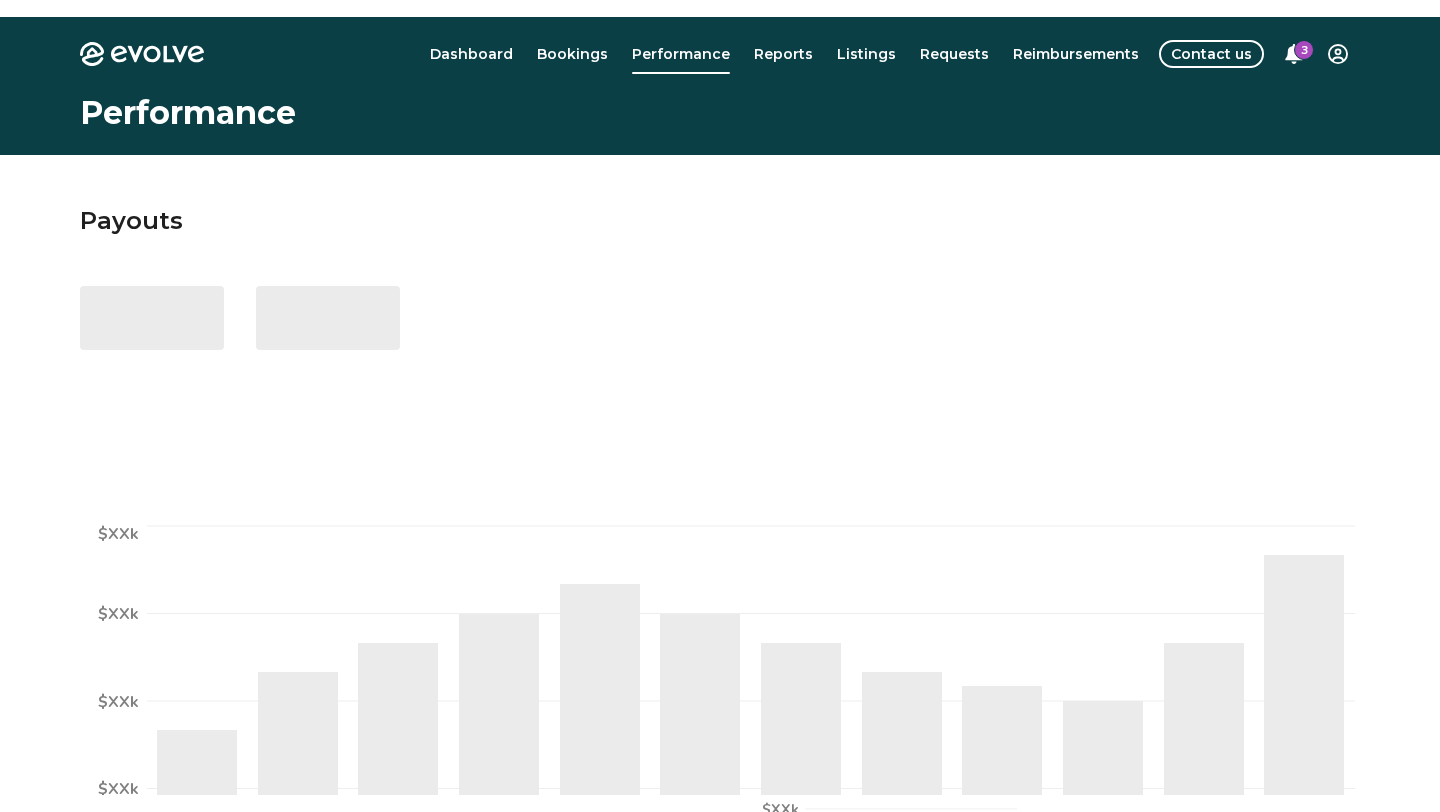 scroll, scrollTop: 0, scrollLeft: 0, axis: both 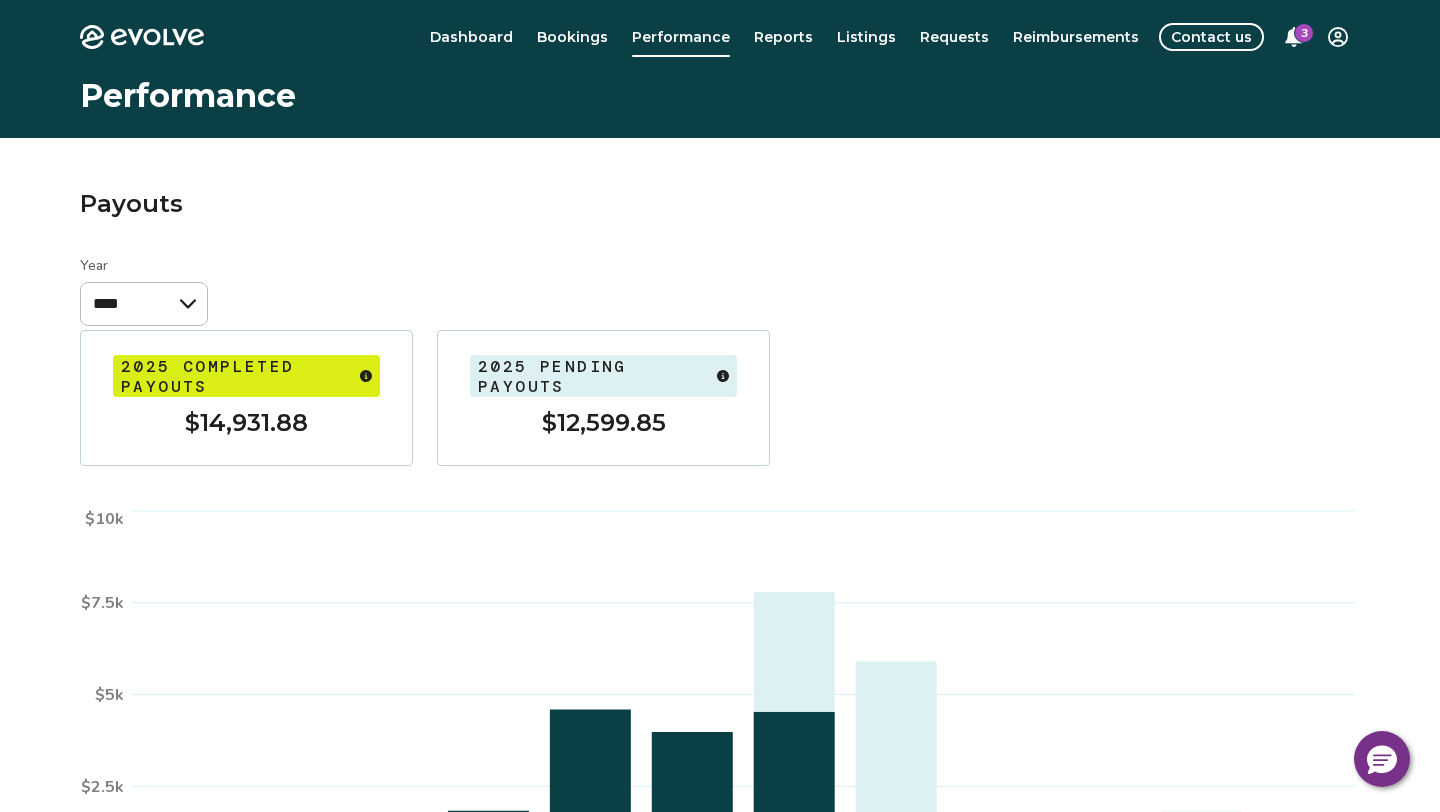 click 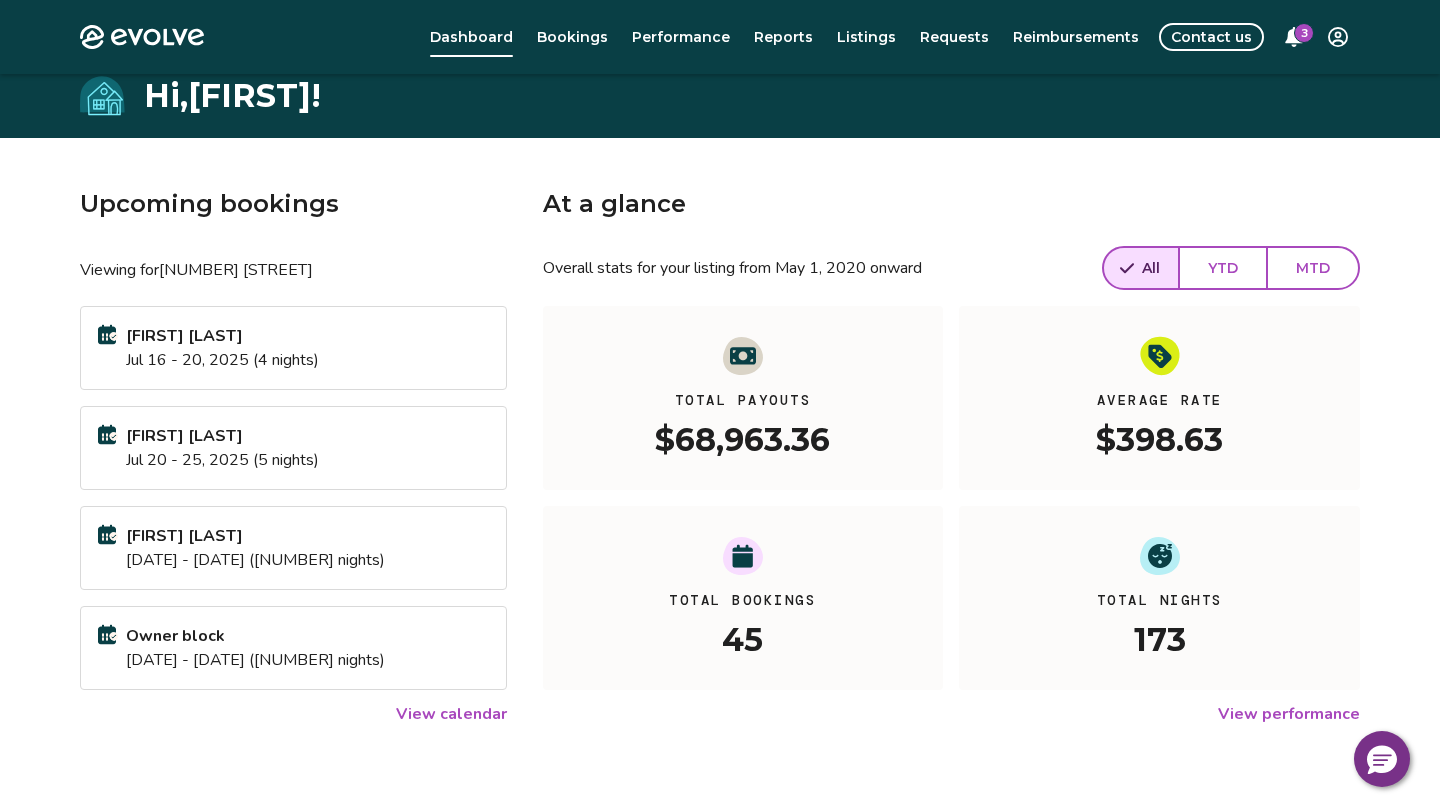 scroll, scrollTop: 222, scrollLeft: 0, axis: vertical 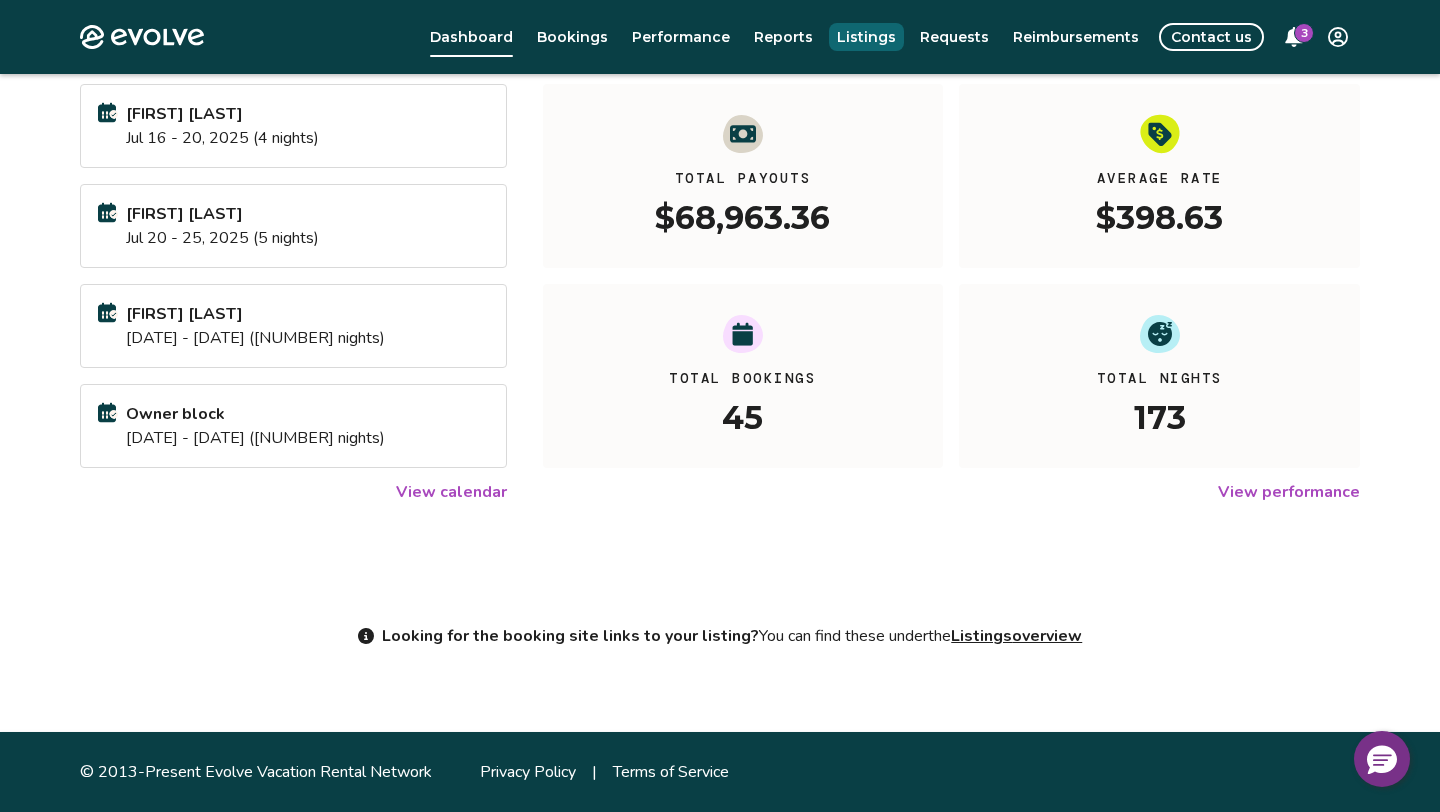 click on "Listings" at bounding box center (866, 37) 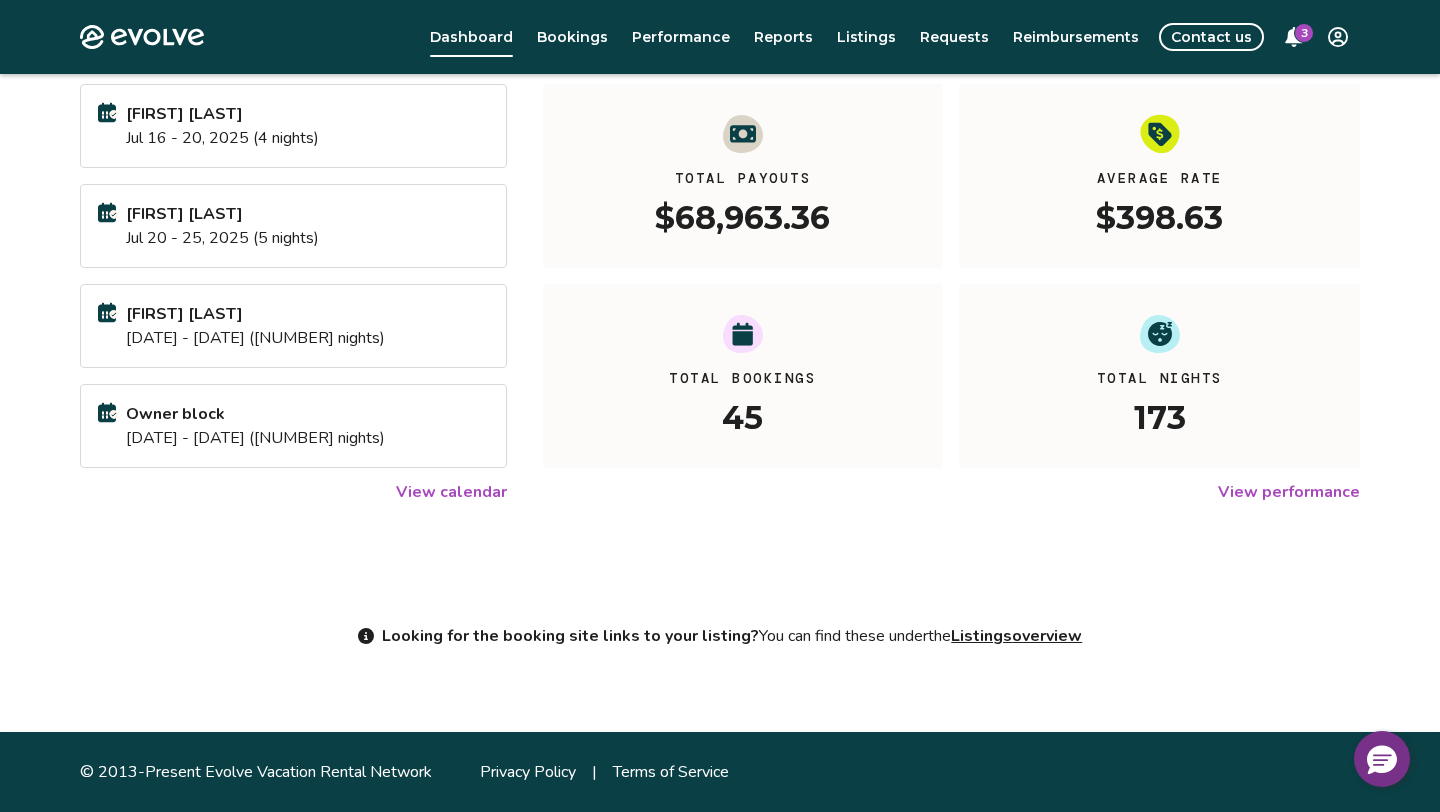 scroll, scrollTop: 0, scrollLeft: 0, axis: both 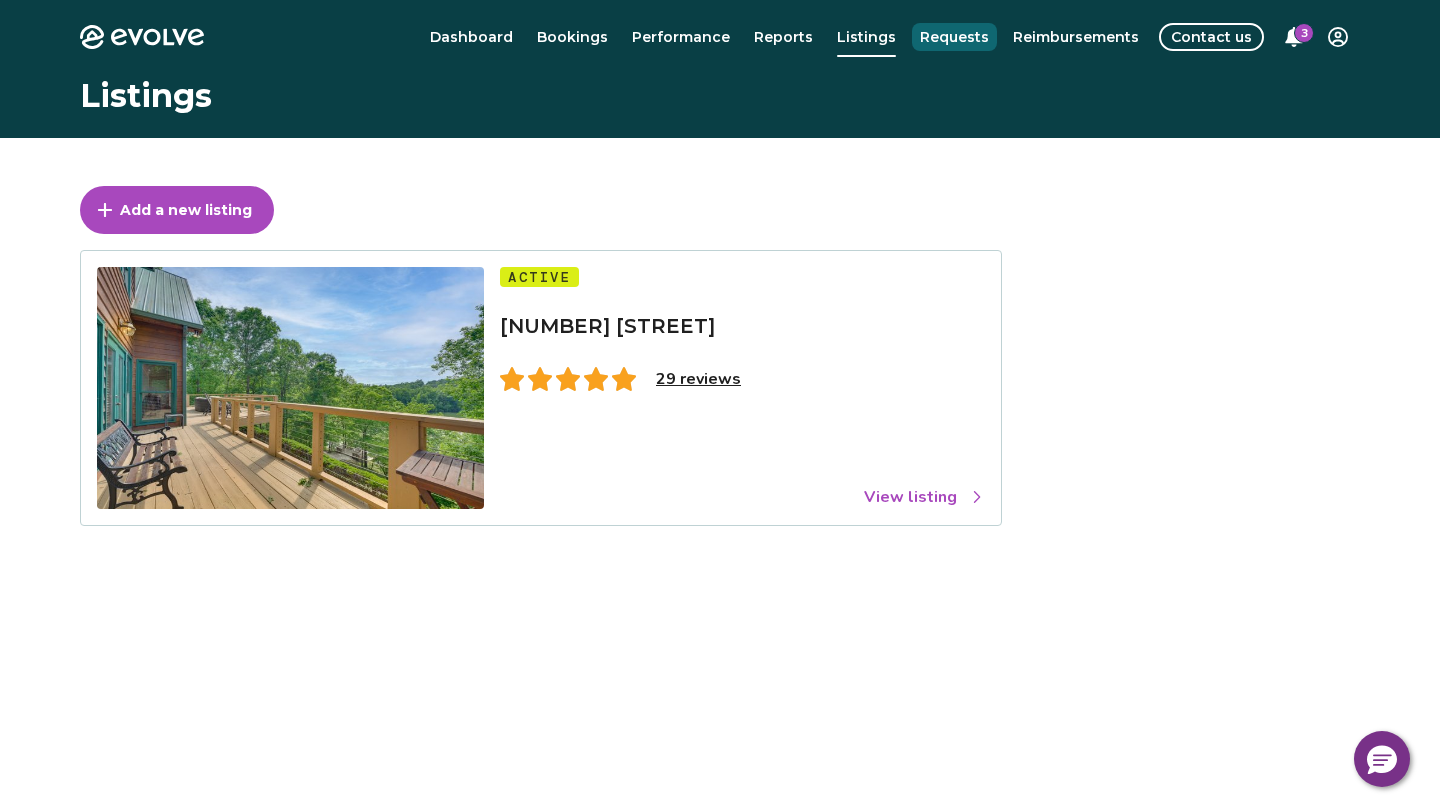 click on "Requests" at bounding box center (954, 37) 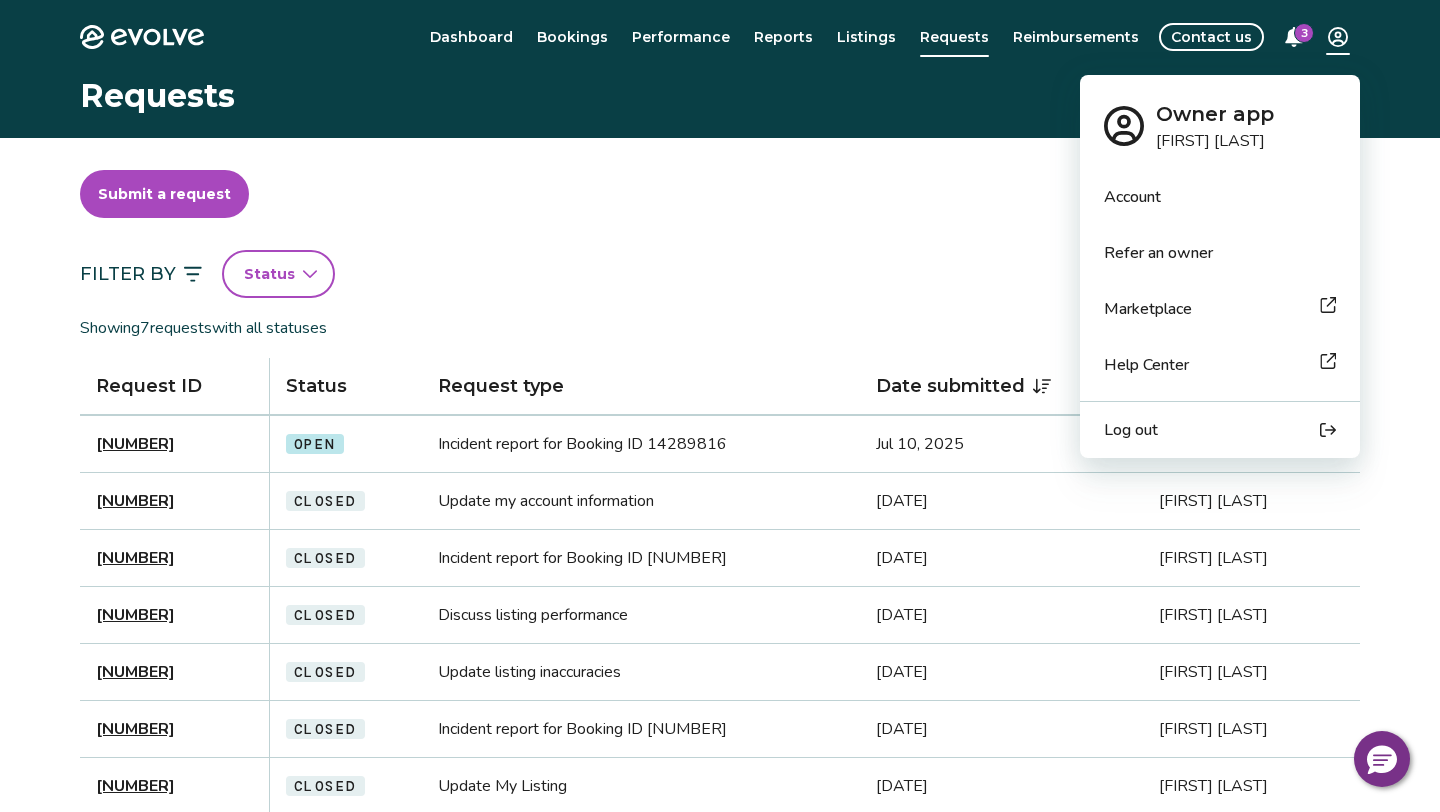 click on "Evolve Dashboard Bookings Performance Reports Listings Requests Reimbursements Contact us 3 Requests Submit a request Filter By Status Showing 7 requests with all statuses Request ID Status Request type Date submitted Submitted by [NUMBER] Open Incident report for Booking ID [NUMBER] [DATE] [FIRST] [LAST] [NUMBER] Closed Update my account information [DATE] [FIRST] [LAST] [NUMBER] Closed Incident report for Booking ID [NUMBER] [DATE] [FIRST] [LAST] [NUMBER] Closed Discuss listing performance [DATE] [FIRST] [LAST] [NUMBER] Closed Update listing inaccuracies [DATE] [FIRST] [LAST] [NUMBER] Closed Incident report for Booking ID [NUMBER] [DATE] [FIRST] [LAST] [NUMBER] Closed Update My Listing [DATE] [FIRST] [LAST] © 2013-Present Evolve Vacation Rental Network Privacy Policy | Terms of Service
$0
Owner app [FIRST] [LAST] Account Refer an owner Marketplace Help Center Log out" at bounding box center (720, 517) 